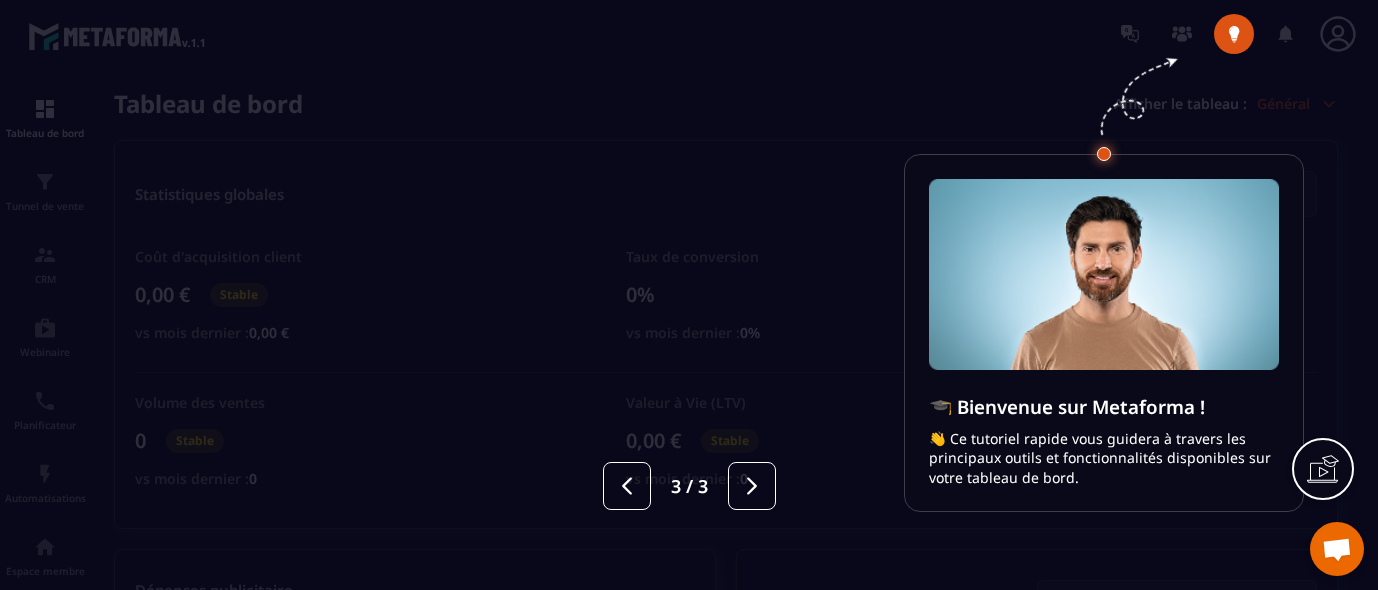 scroll, scrollTop: 0, scrollLeft: 0, axis: both 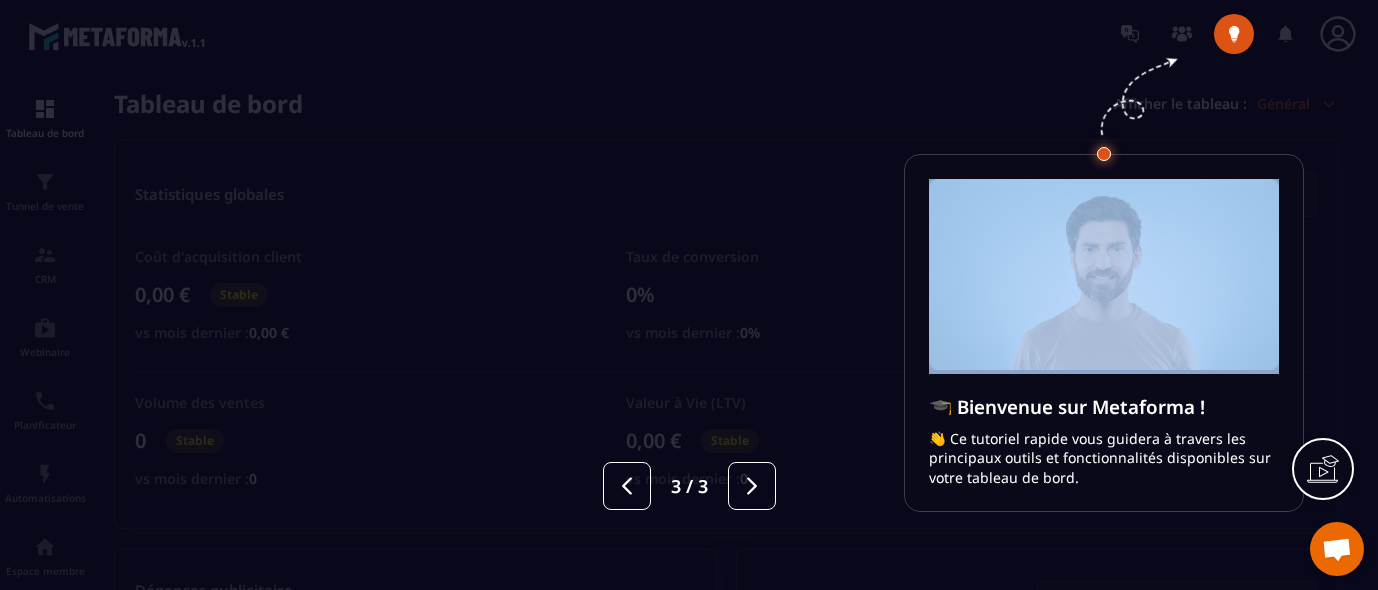 click at bounding box center [689, 295] 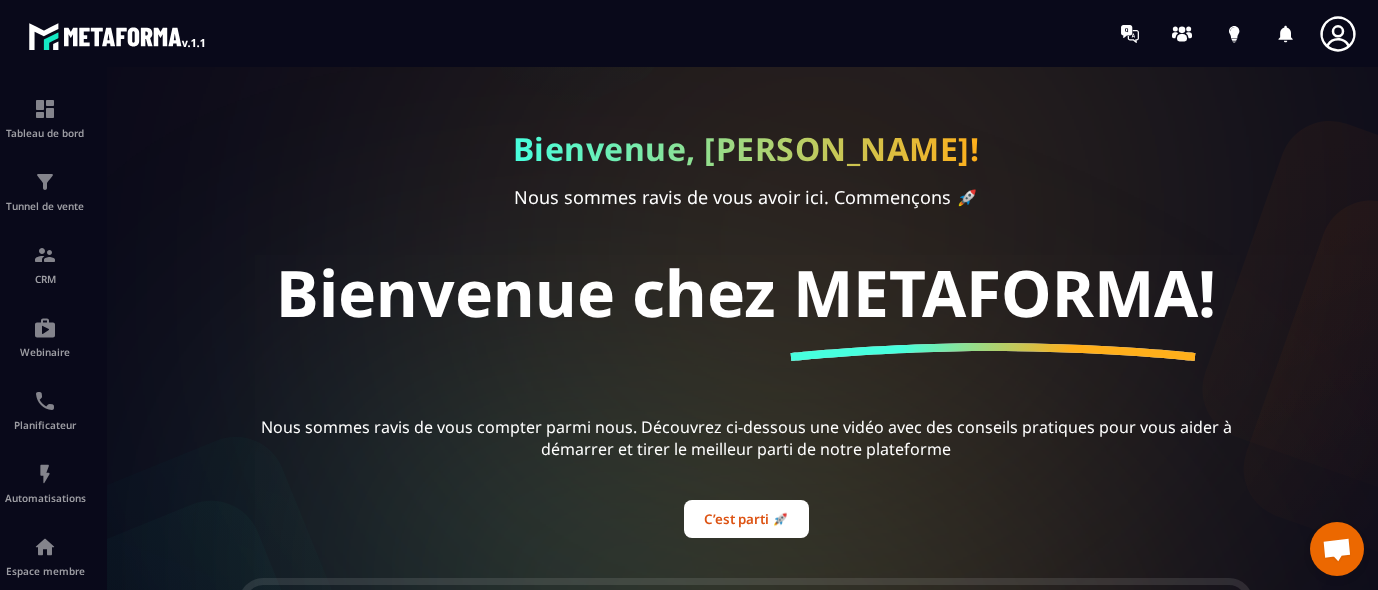 click on "Bienvenue, [PERSON_NAME]!  Nous sommes ravis de vous avoir ici. Commençons 🚀 Bienvenue chez METAFORMA!  Nous sommes ravis de vous compter parmi nous. Découvrez ci-dessous une vidéo avec des conseils pratiques pour vous aider à démarrer et tirer le meilleur parti de notre plateforme C’est parti 🚀" at bounding box center (746, 322) 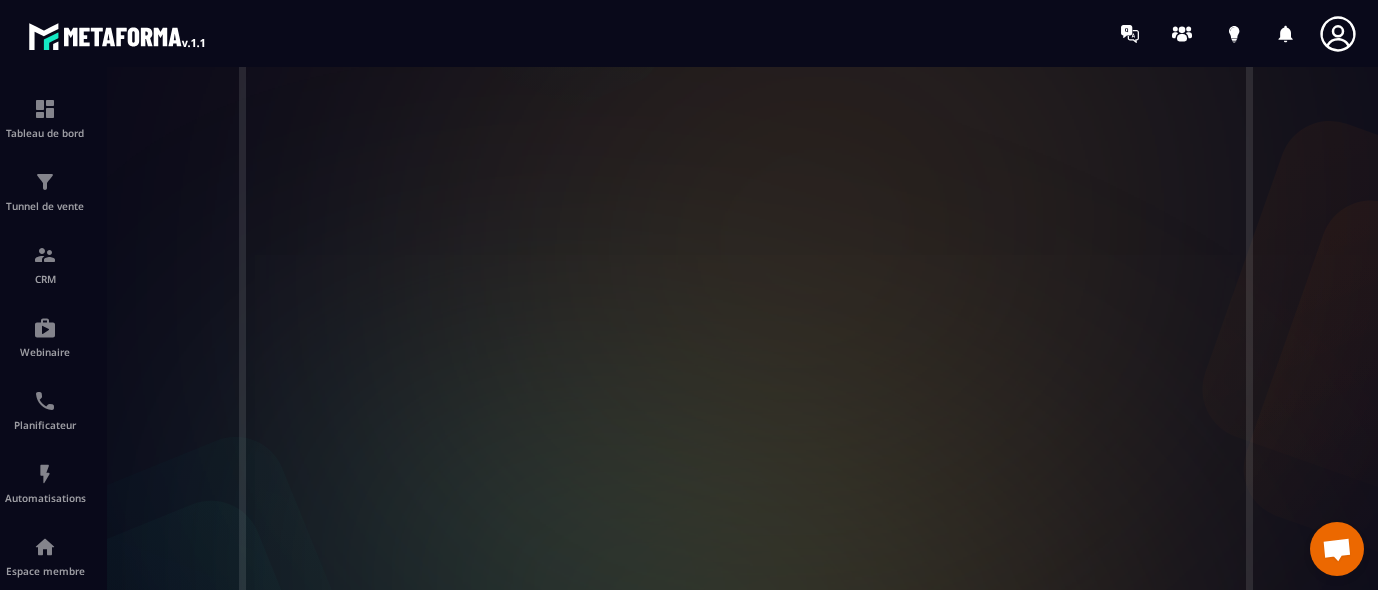 scroll, scrollTop: 720, scrollLeft: 0, axis: vertical 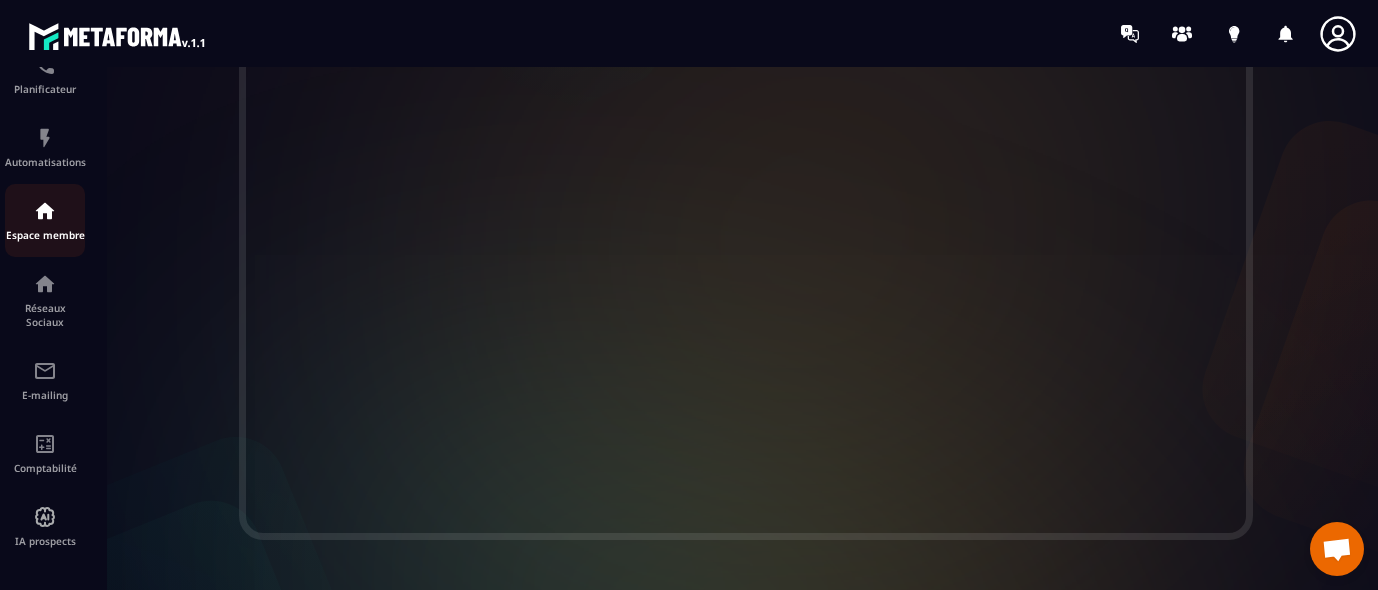 click at bounding box center [45, 211] 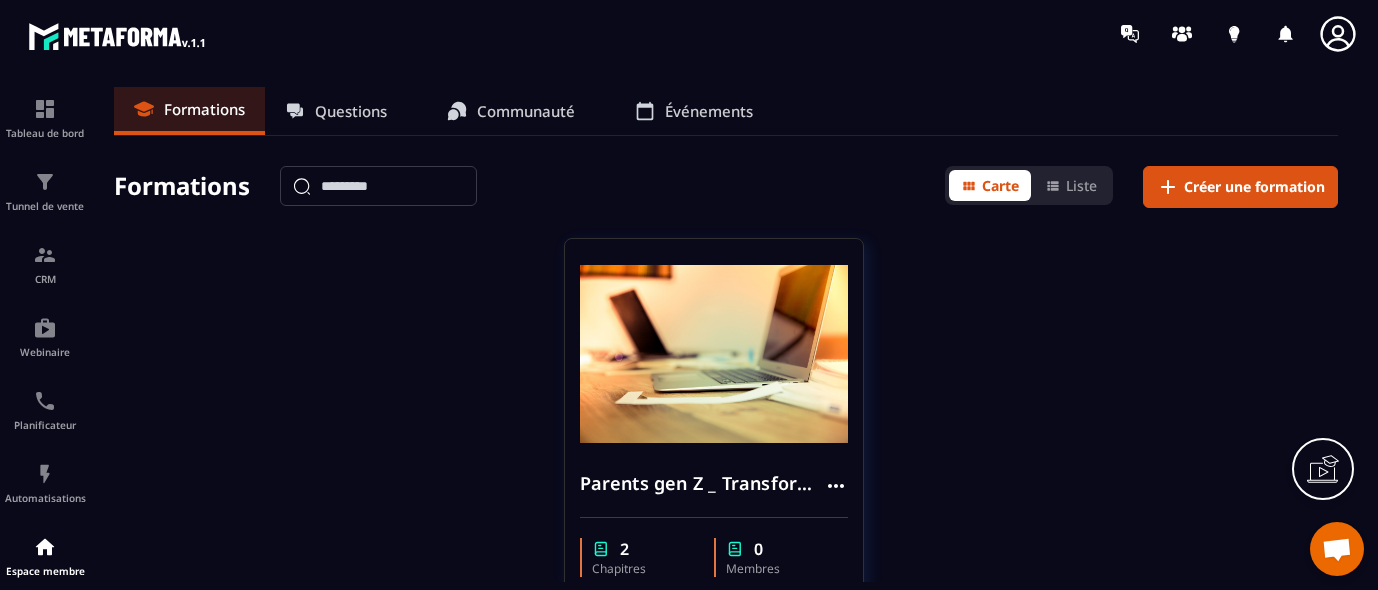 click on "Communauté" at bounding box center (526, 111) 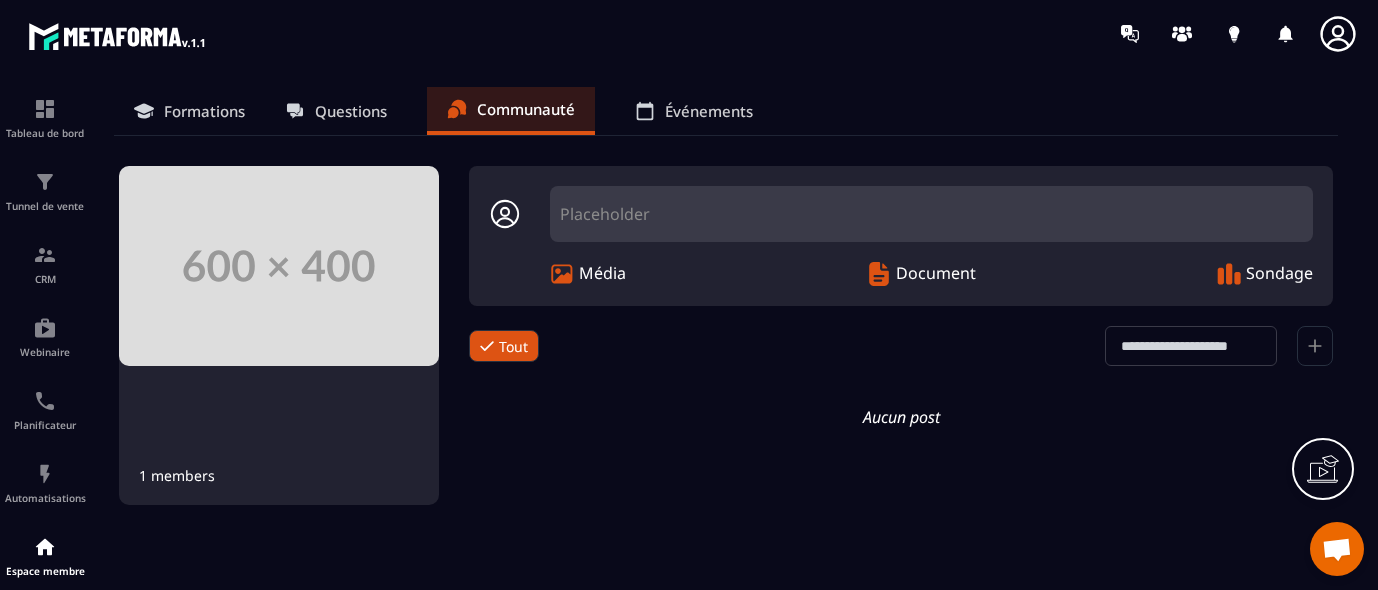 click on "Placeholder" at bounding box center [931, 214] 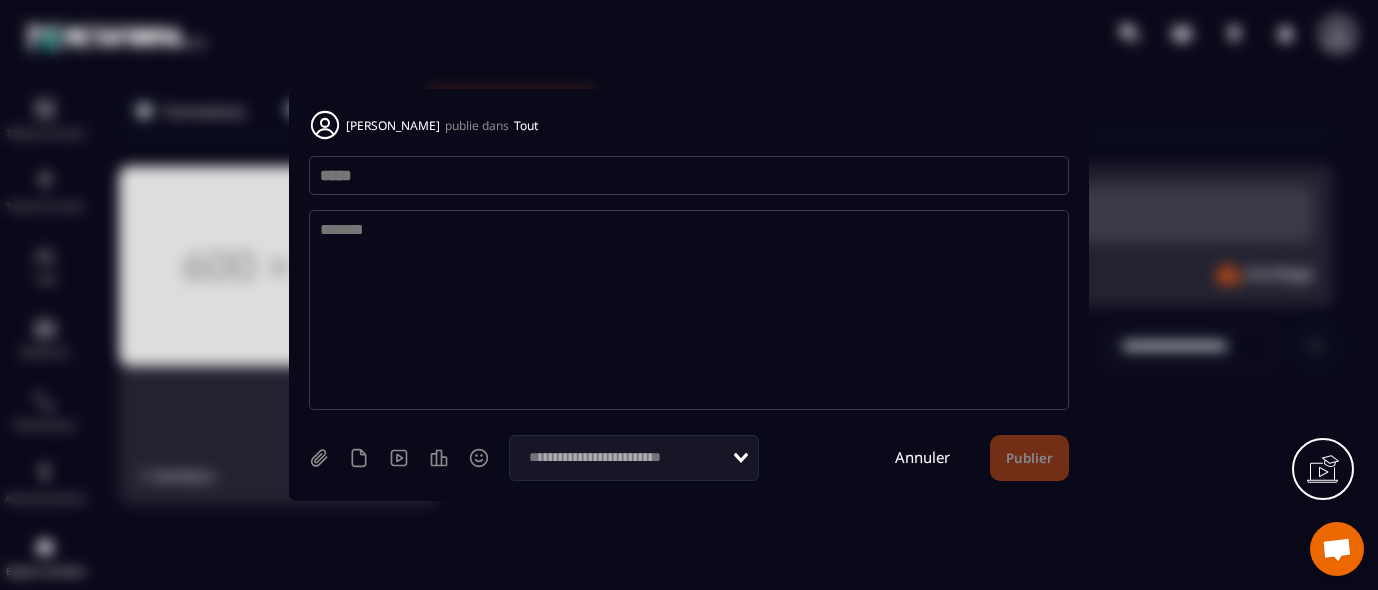 click at bounding box center (627, 458) 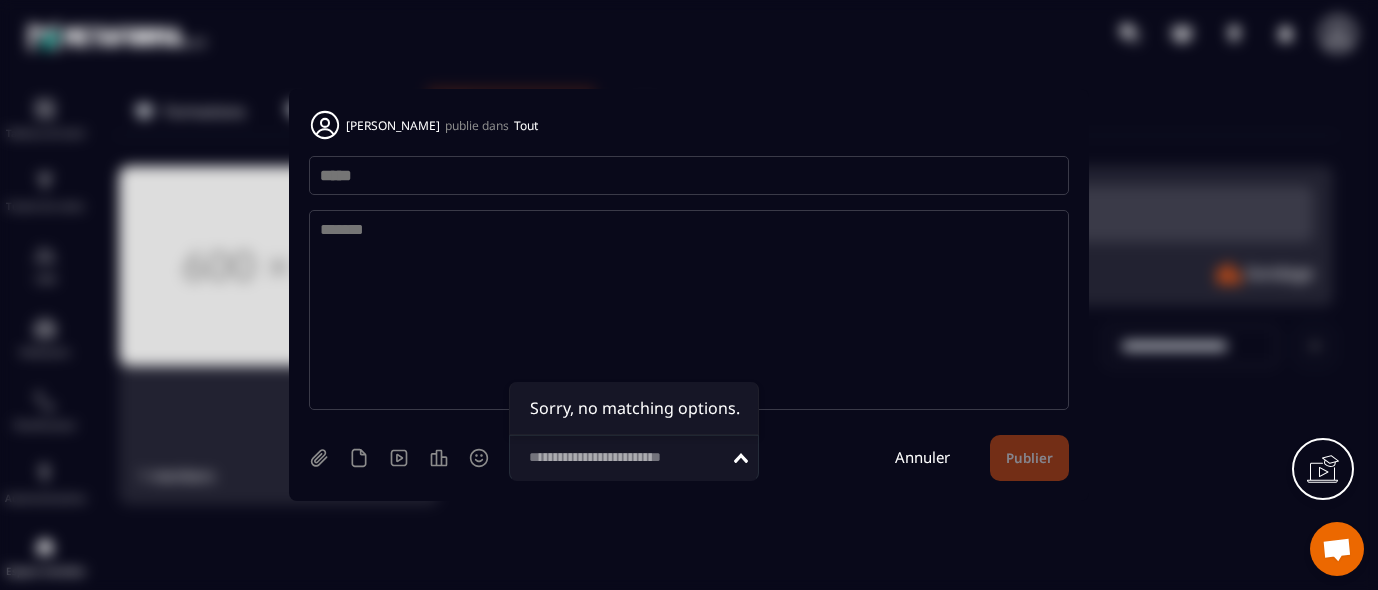 click at bounding box center (627, 458) 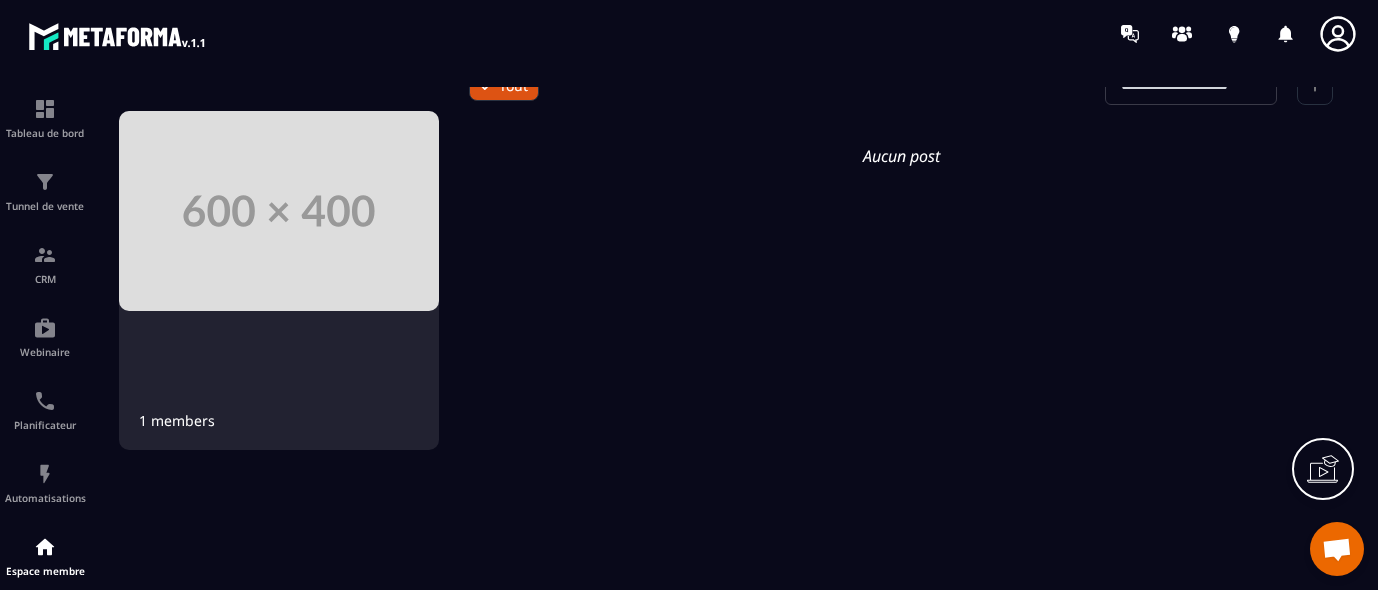 scroll, scrollTop: 0, scrollLeft: 0, axis: both 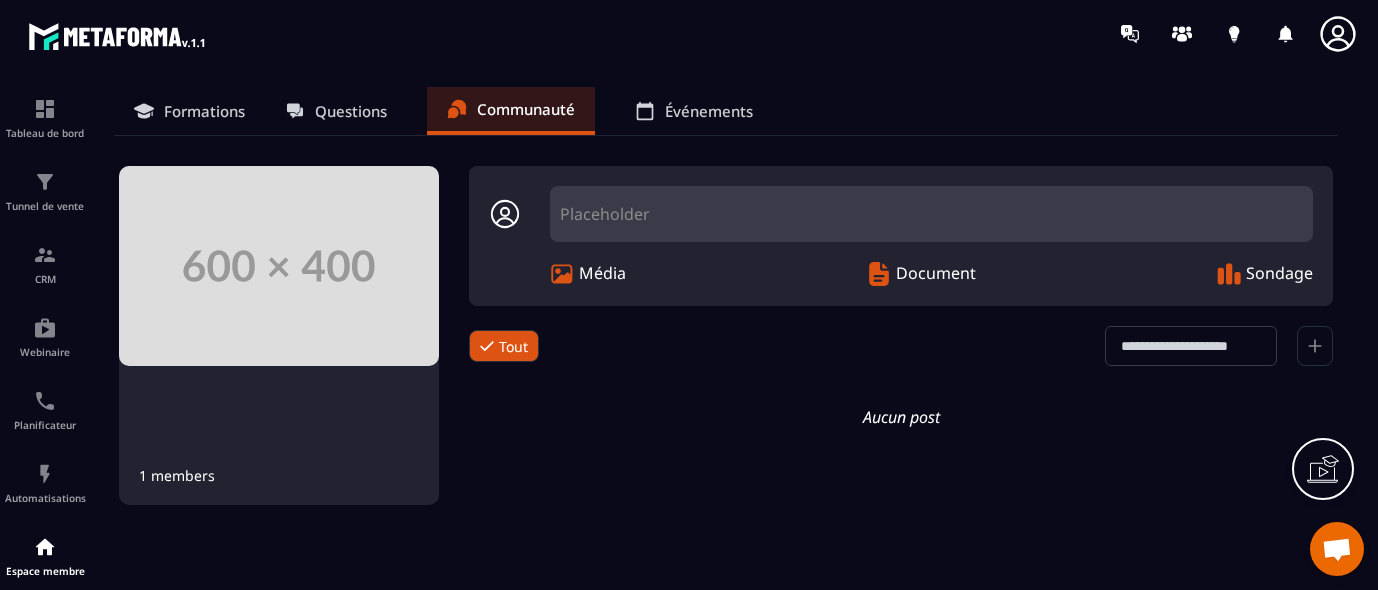 click on "Placeholder" at bounding box center [931, 214] 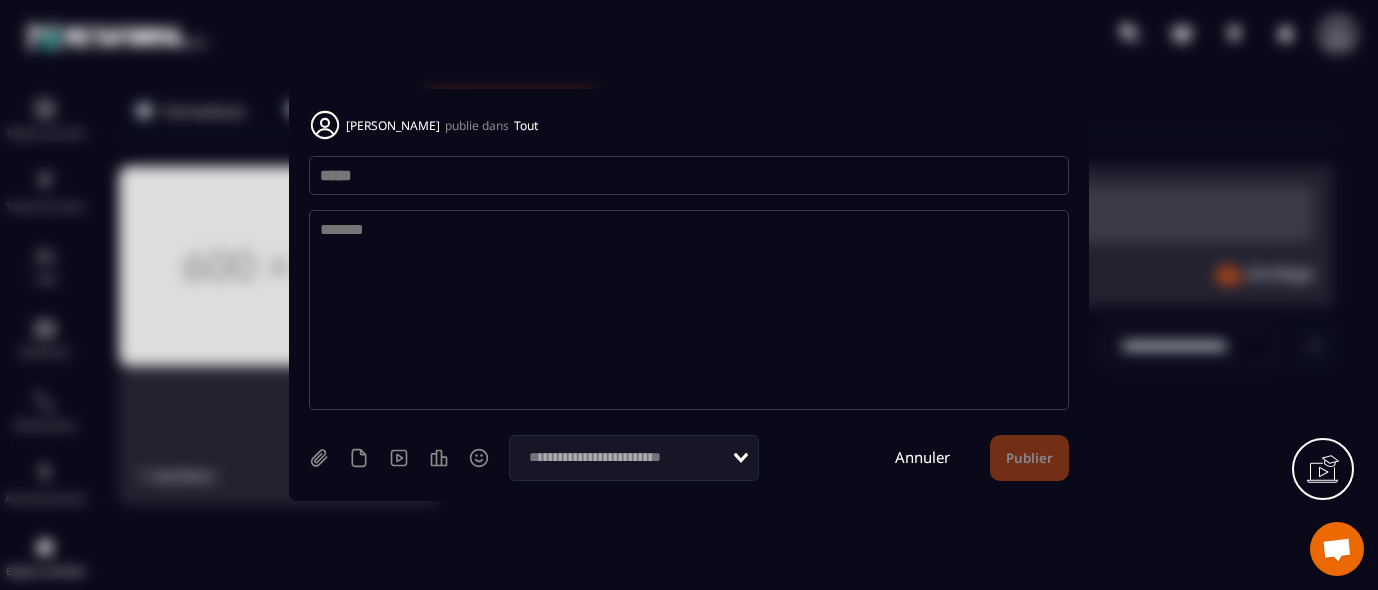 click at bounding box center [689, 175] 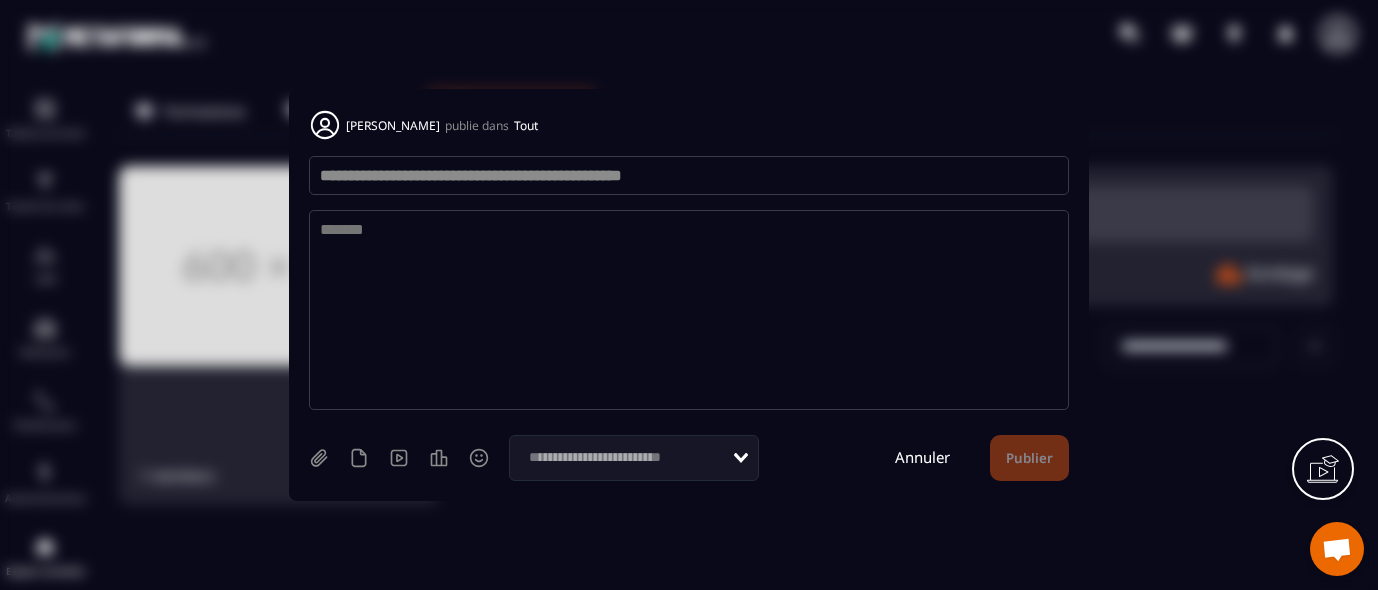 click on "**********" at bounding box center [689, 175] 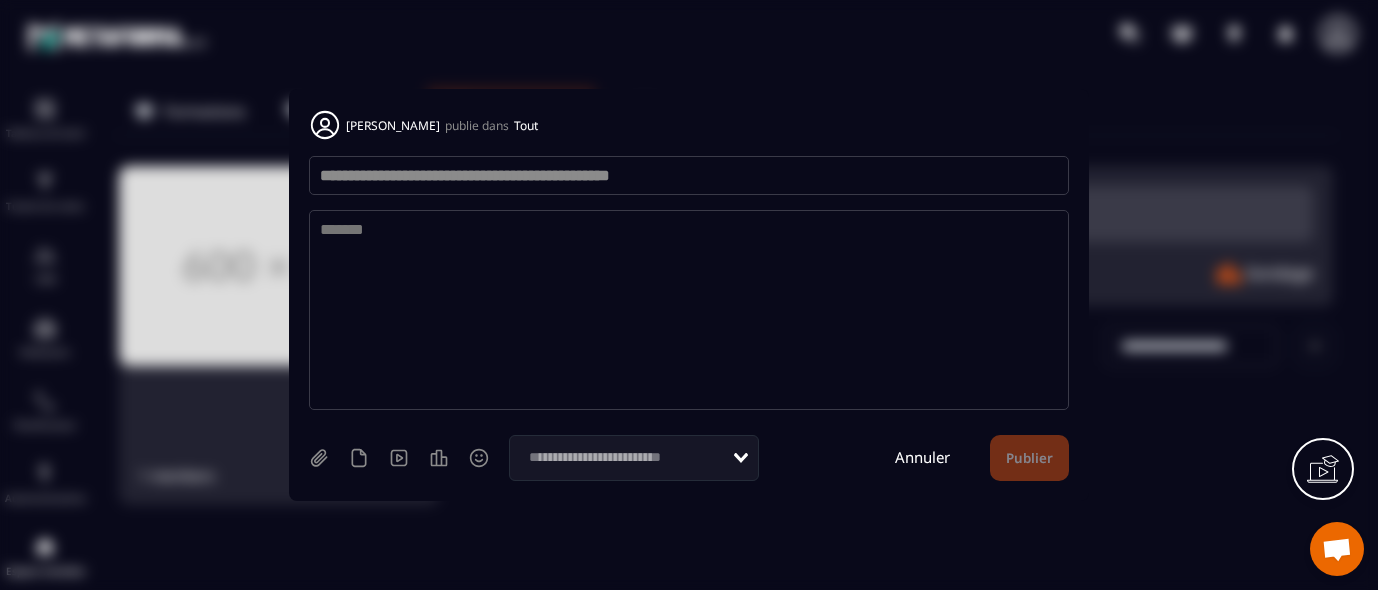 type on "**********" 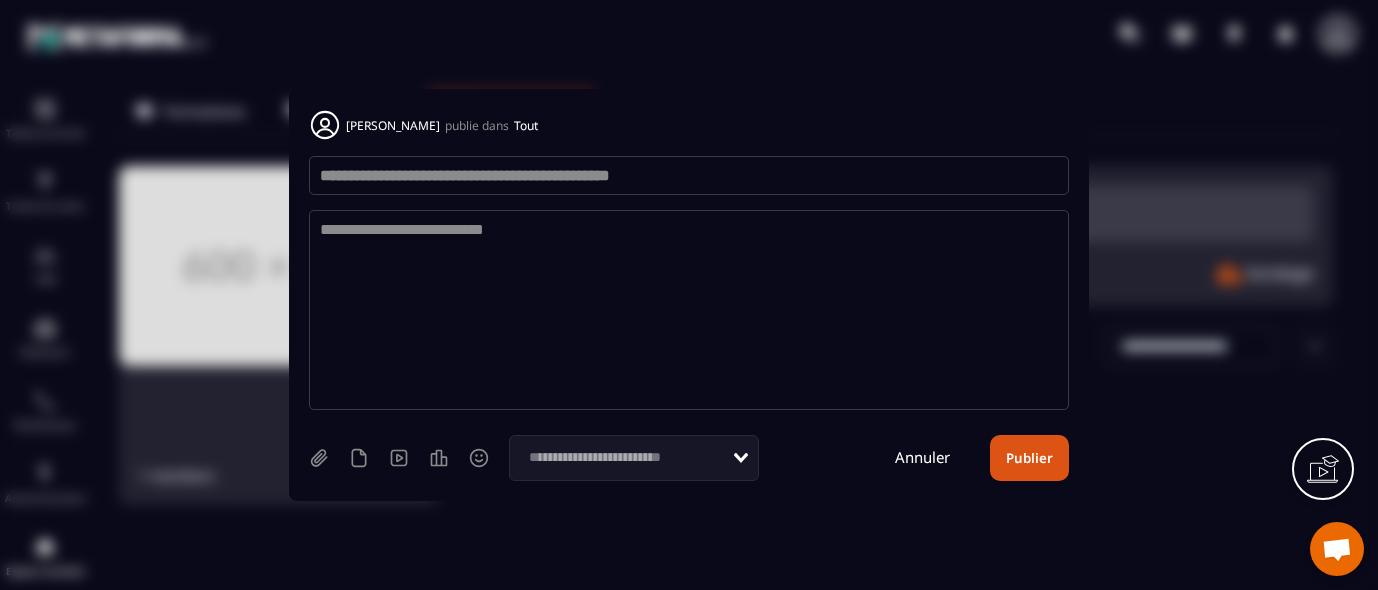 drag, startPoint x: 457, startPoint y: 242, endPoint x: 343, endPoint y: 236, distance: 114.15778 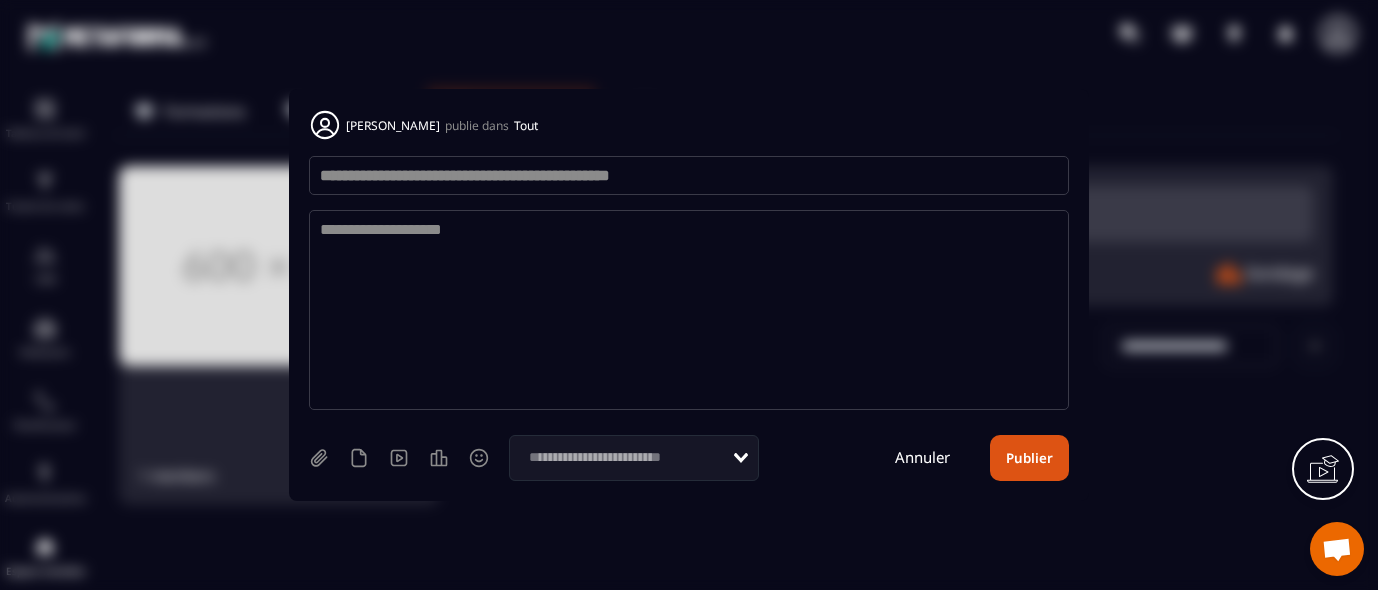 click on "**********" at bounding box center [689, 310] 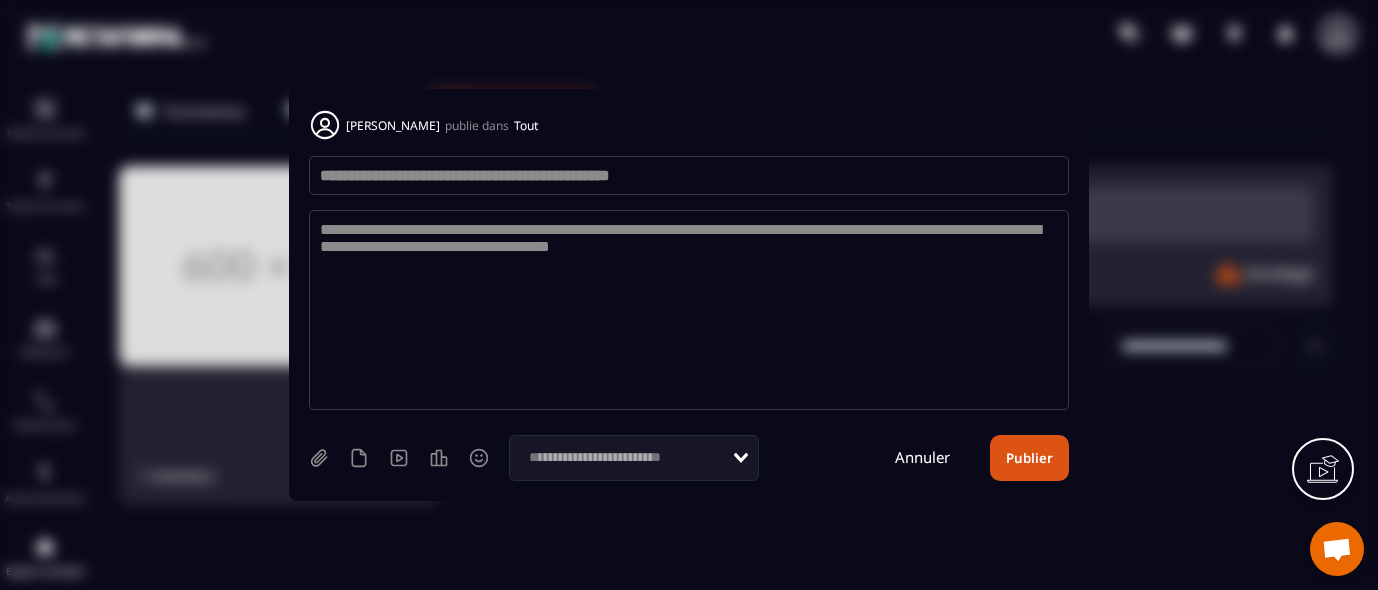 click on "**********" at bounding box center (689, 310) 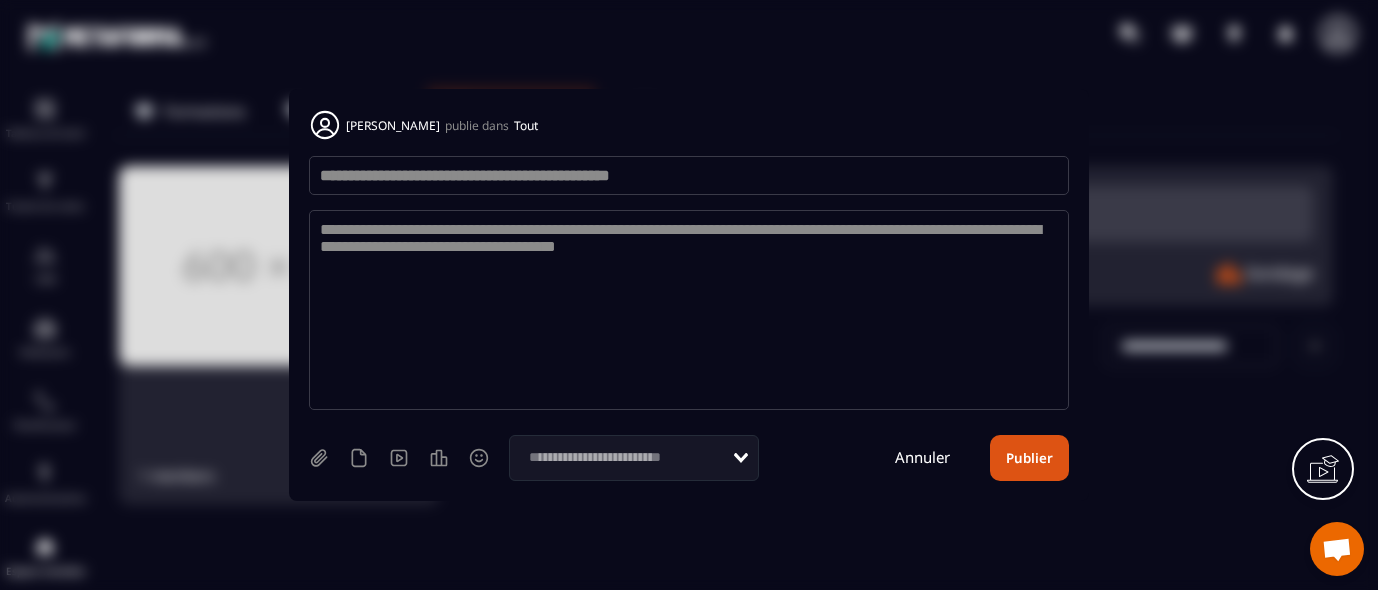 click on "**********" at bounding box center (689, 310) 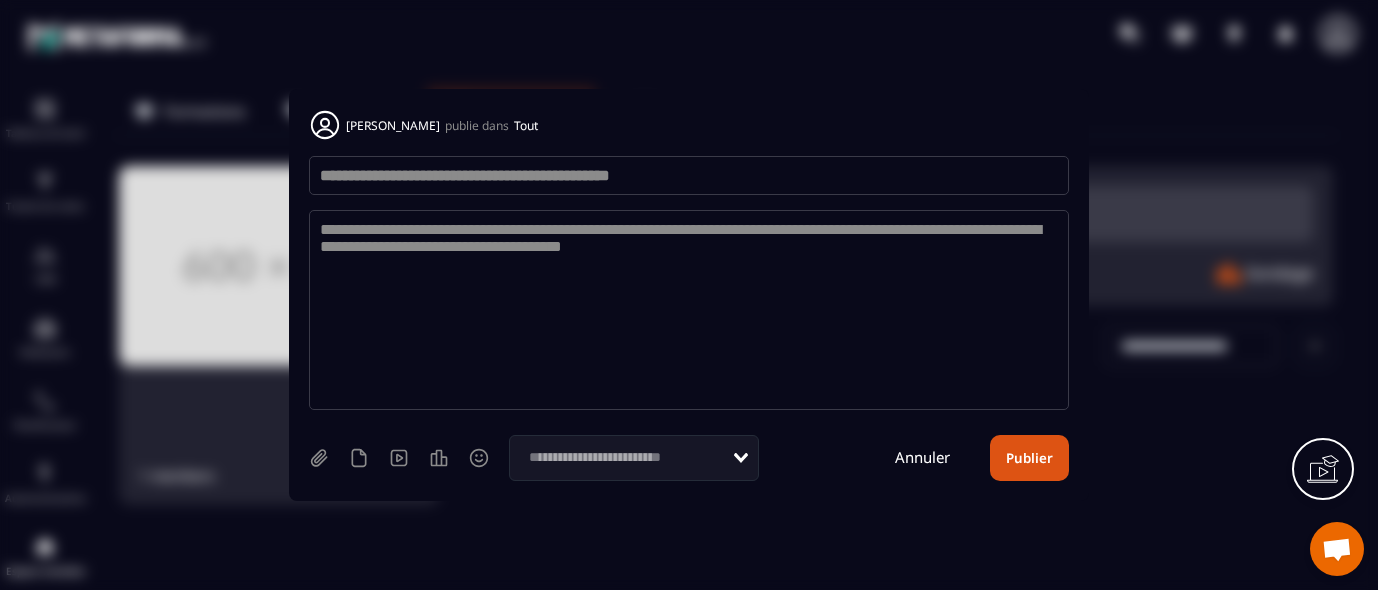 click on "**********" at bounding box center (689, 310) 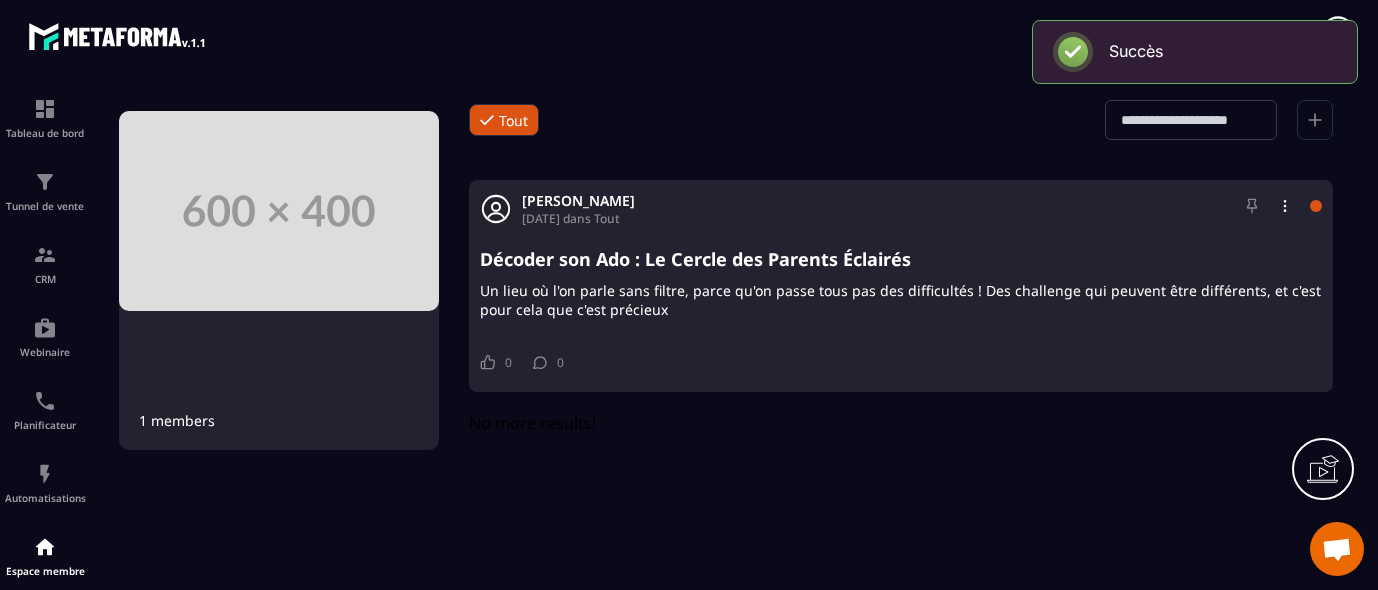 scroll, scrollTop: 0, scrollLeft: 0, axis: both 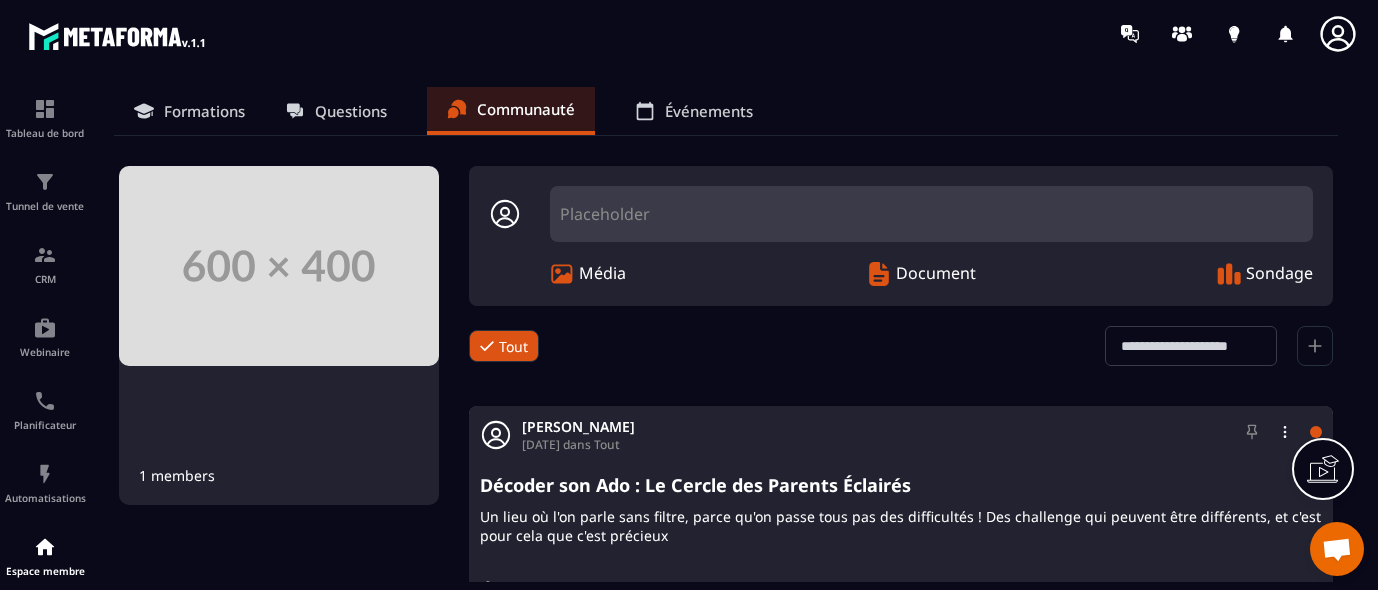 click on "[PERSON_NAME] [DATE] dans Tout Décoder son Ado : Le Cercle des Parents Éclairés Un lieu où l'on parle sans filtre, parce qu'on passe tous pas des difficultés ! Des challenge qui peuvent être différents, et c'est pour cela que c'est précieux 0 0 Comme 0 0 Commentaire" 